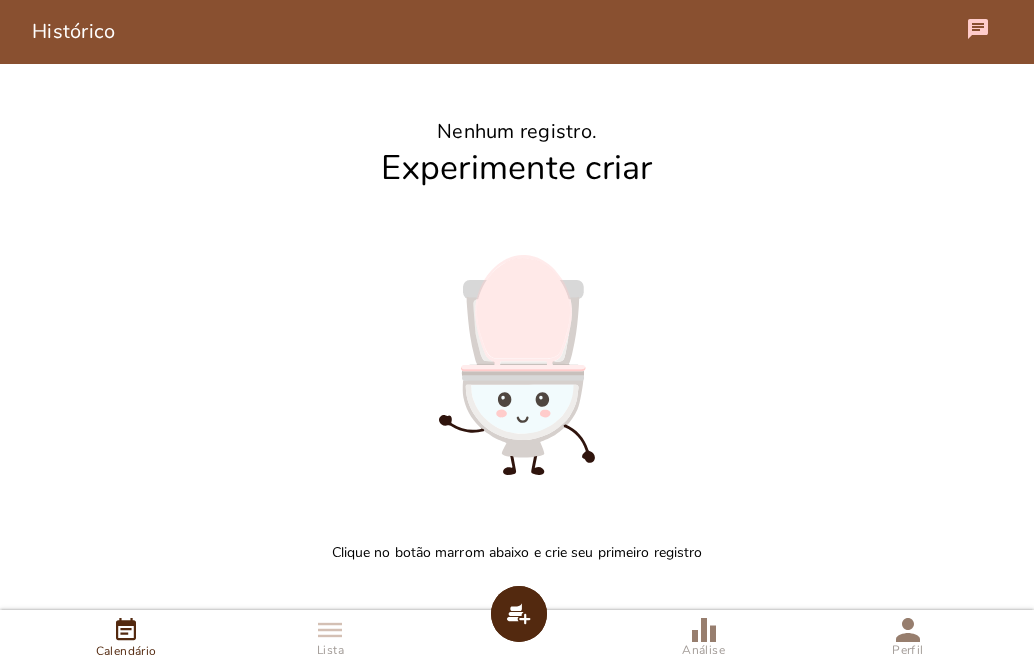 scroll, scrollTop: 0, scrollLeft: 0, axis: both 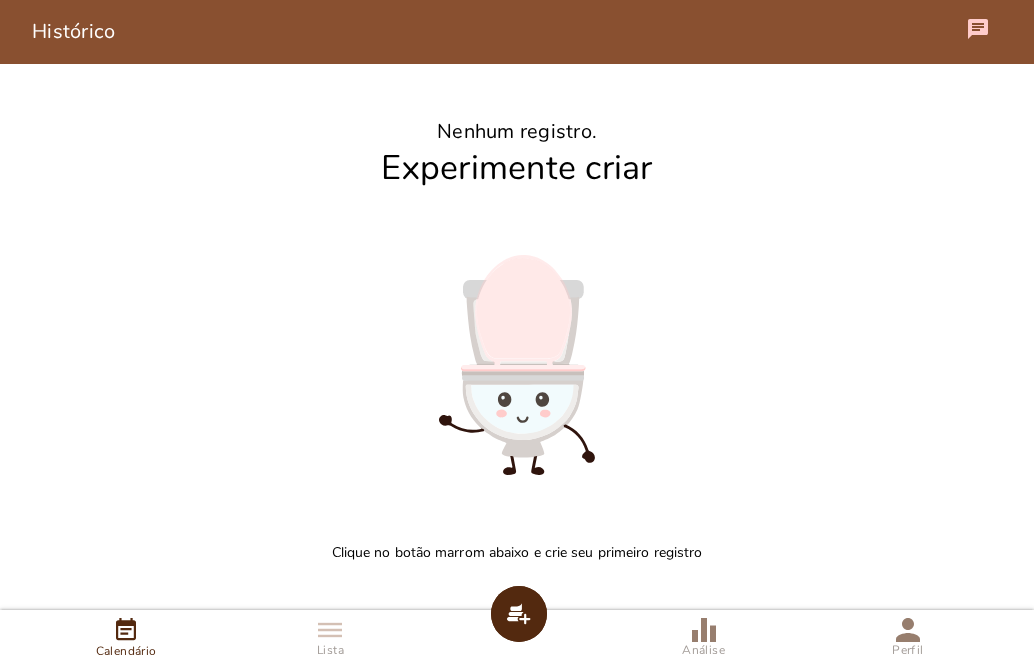 click 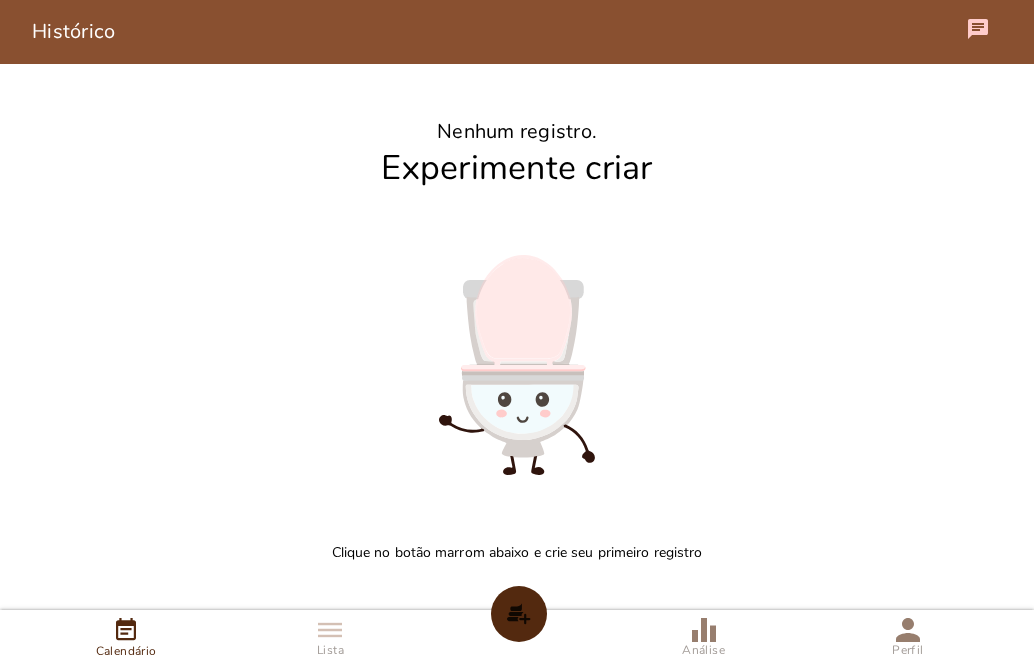 click 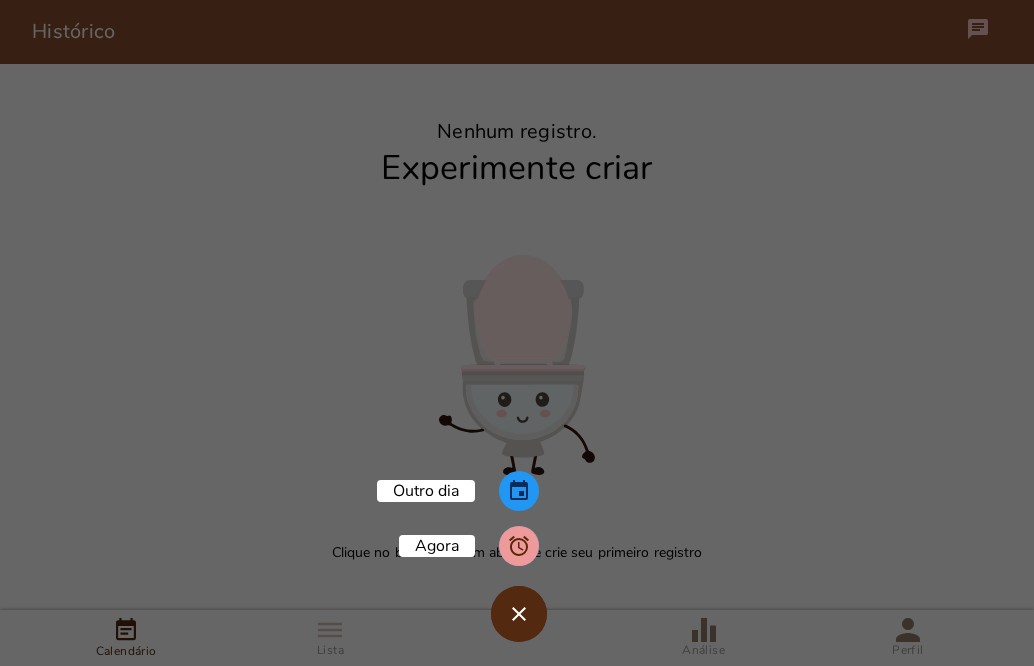 click 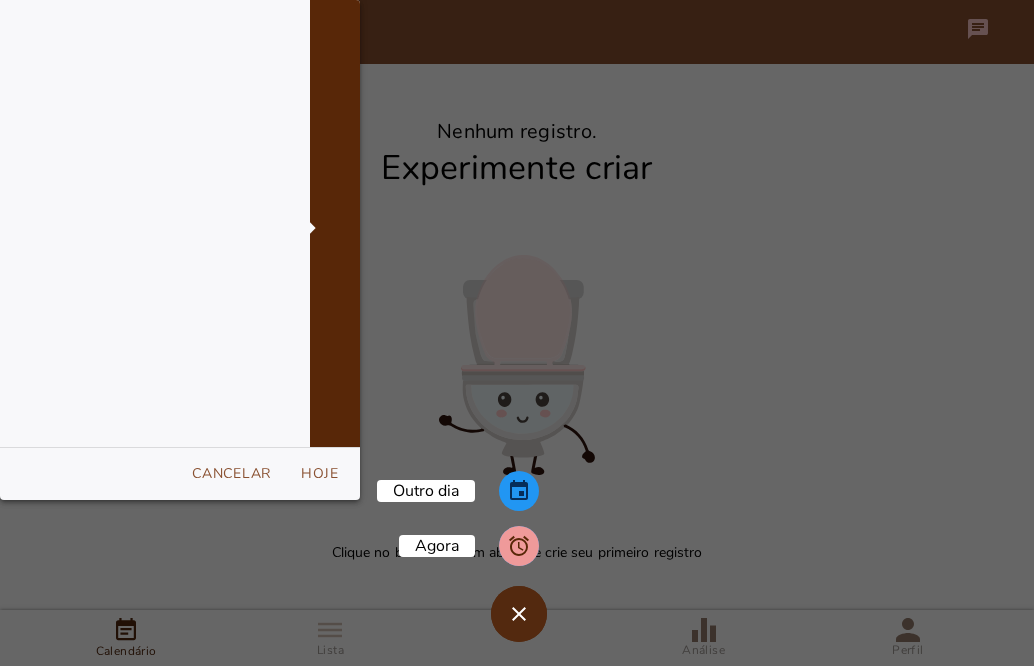 scroll, scrollTop: 500000, scrollLeft: 0, axis: vertical 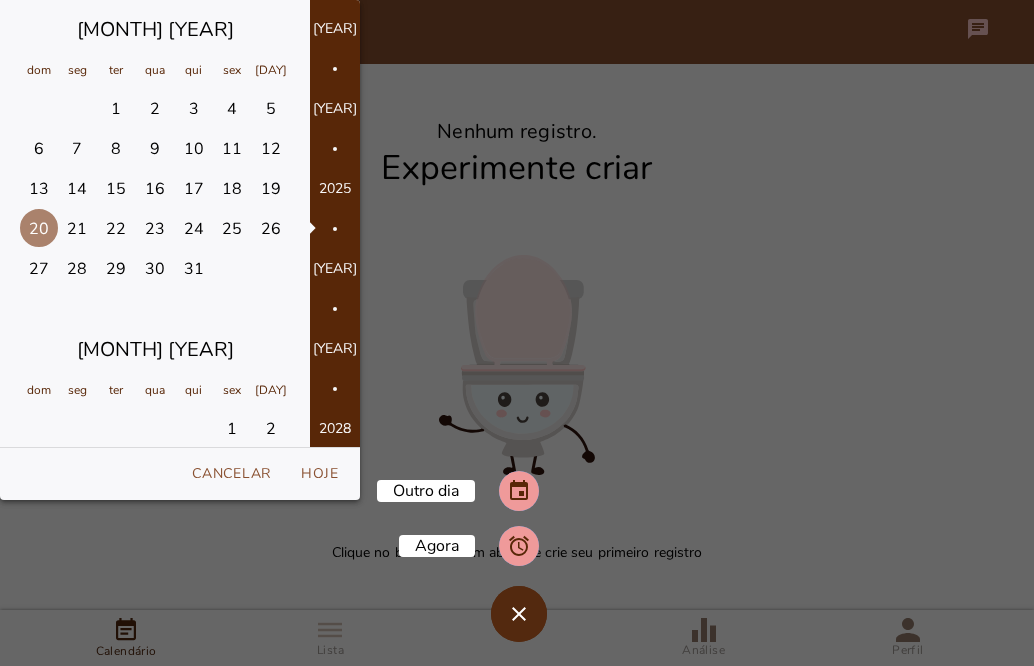 click on "19" at bounding box center [271, 188] 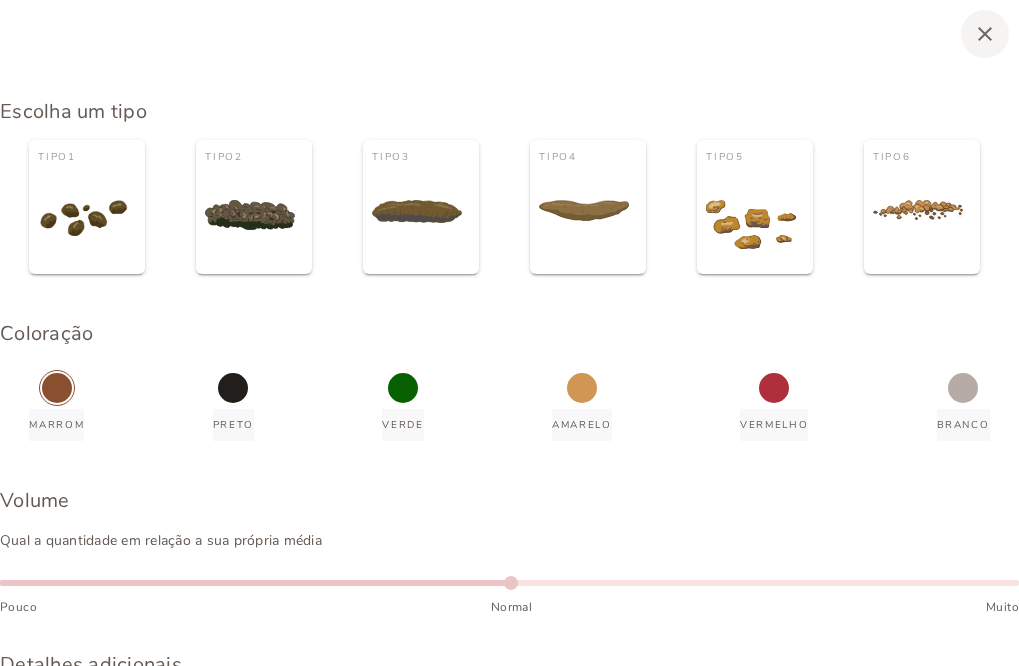 type on "4" 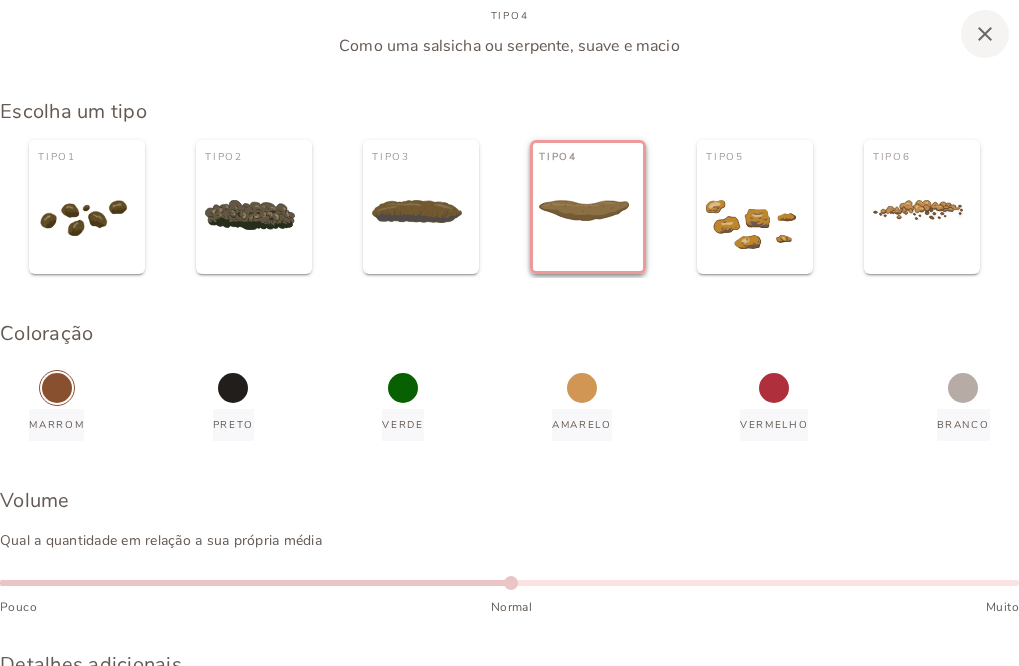 click 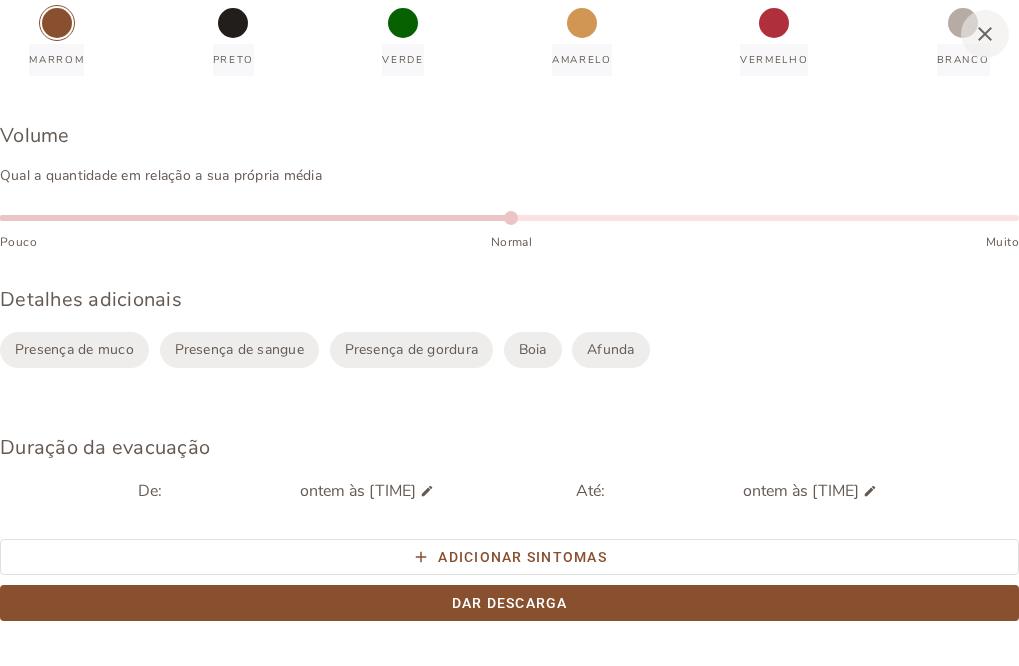 scroll, scrollTop: 400, scrollLeft: 0, axis: vertical 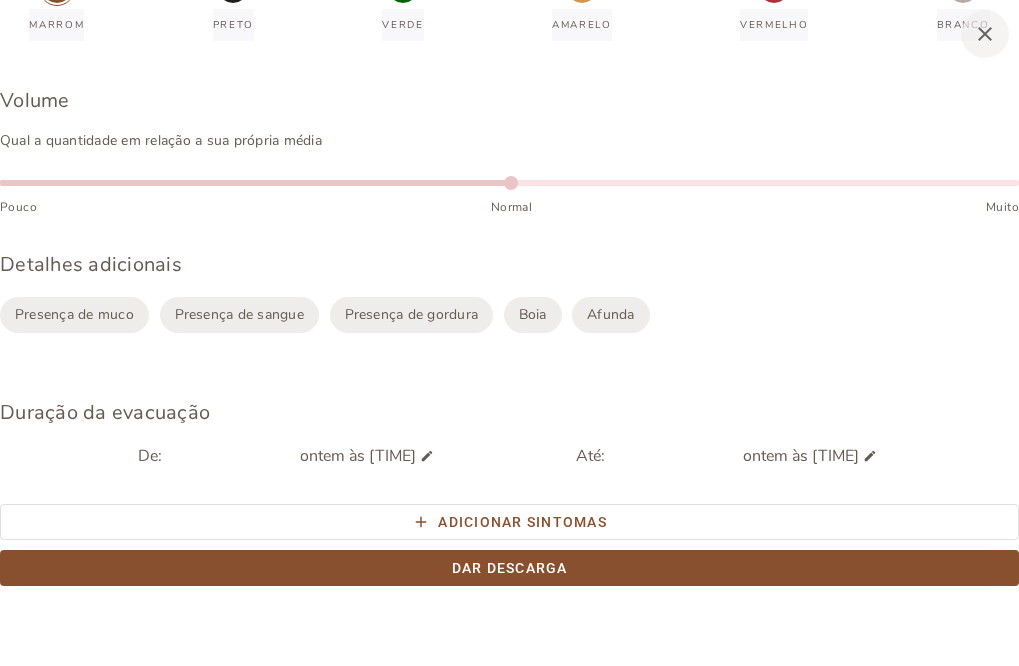 click on "Boia" 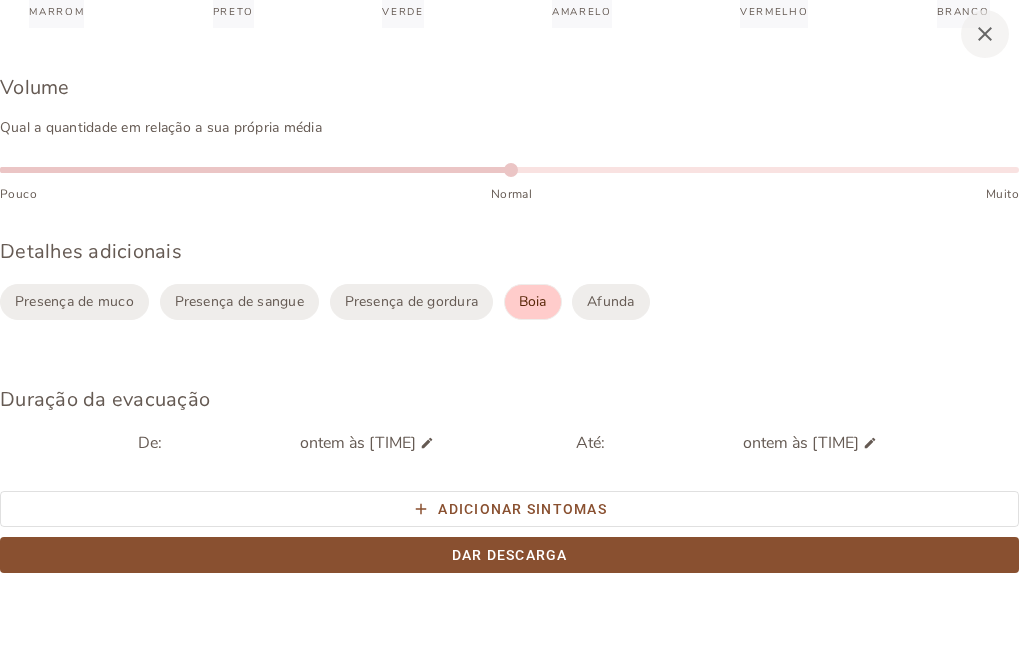 scroll, scrollTop: 457, scrollLeft: 0, axis: vertical 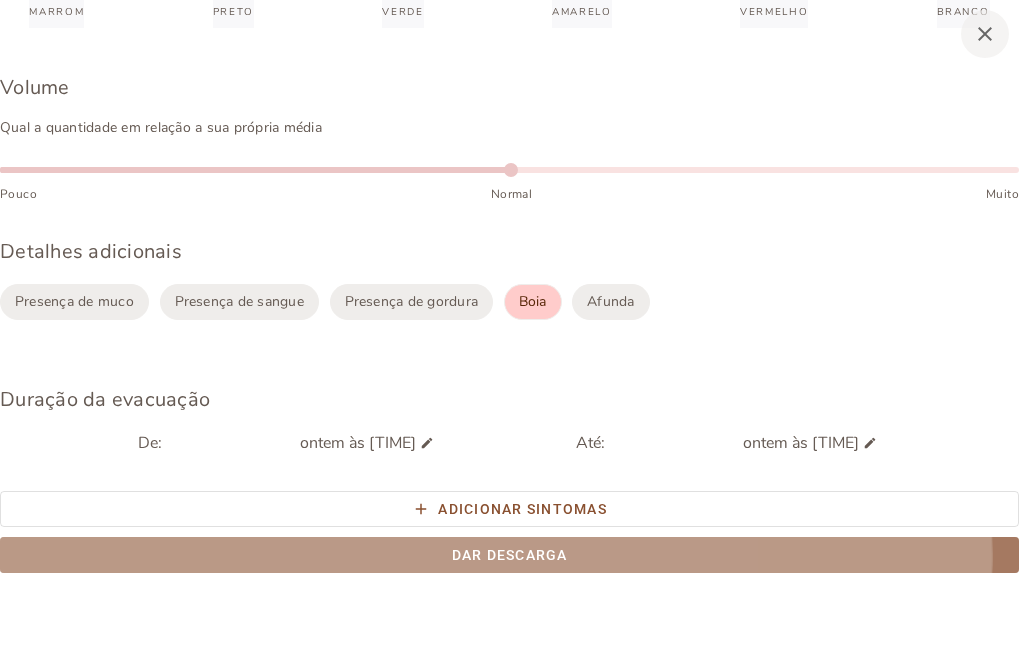 click on "Dar descarga" at bounding box center (0, 0) 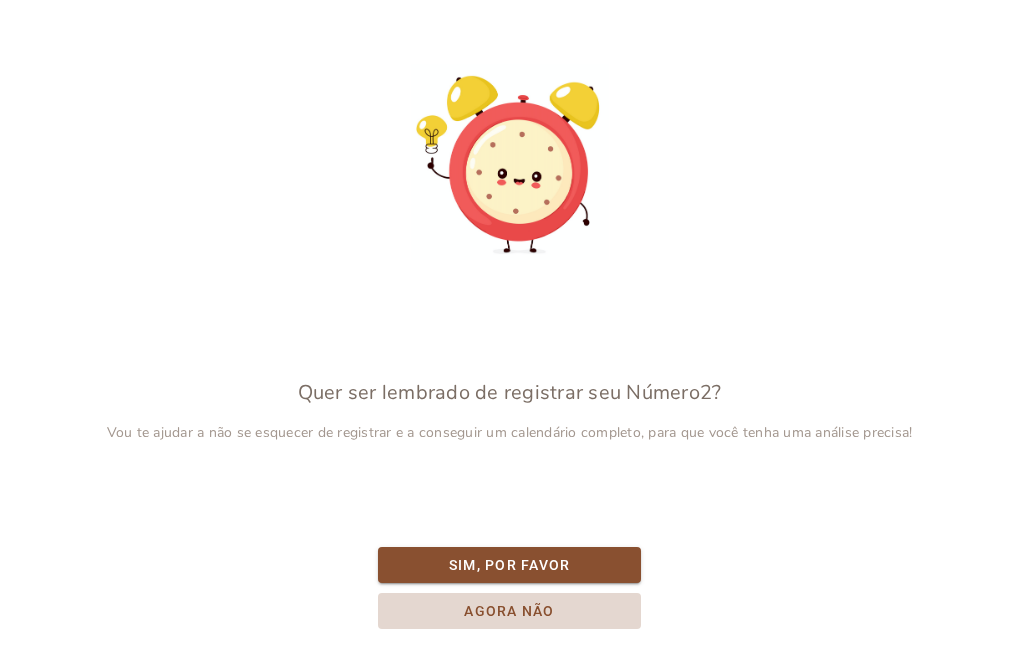 click on "Agora não" at bounding box center [0, 0] 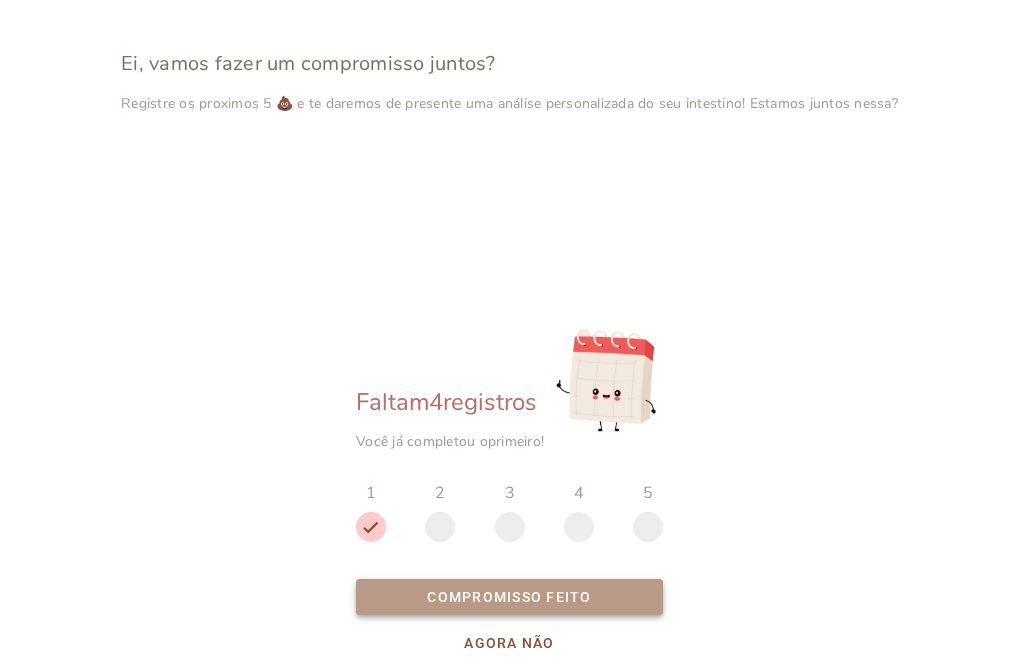 click on "Compromisso feito" at bounding box center (0, 0) 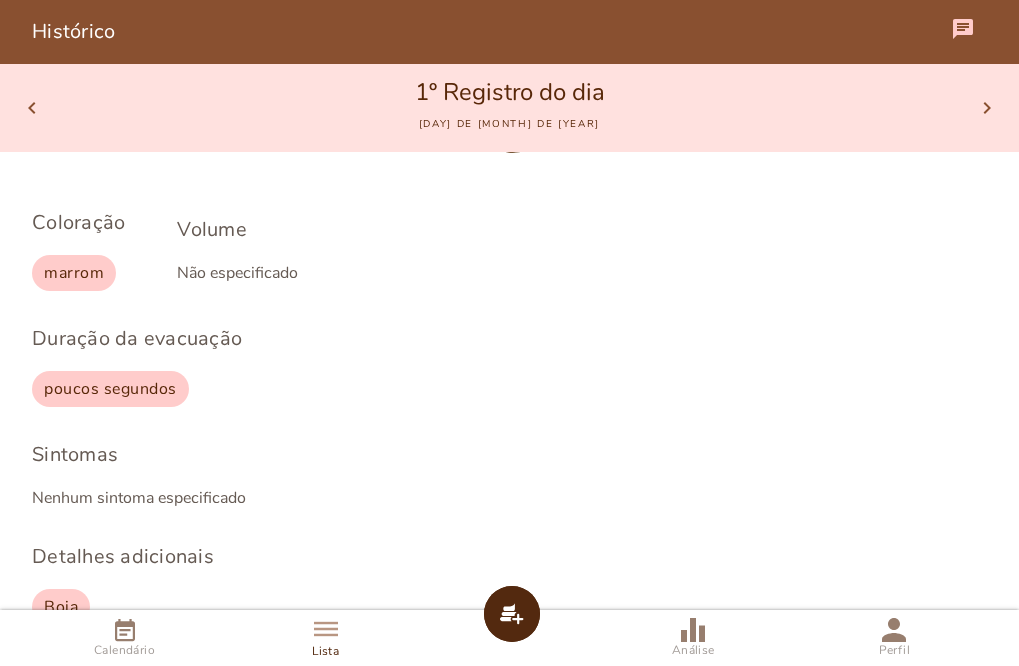 scroll, scrollTop: 278, scrollLeft: 0, axis: vertical 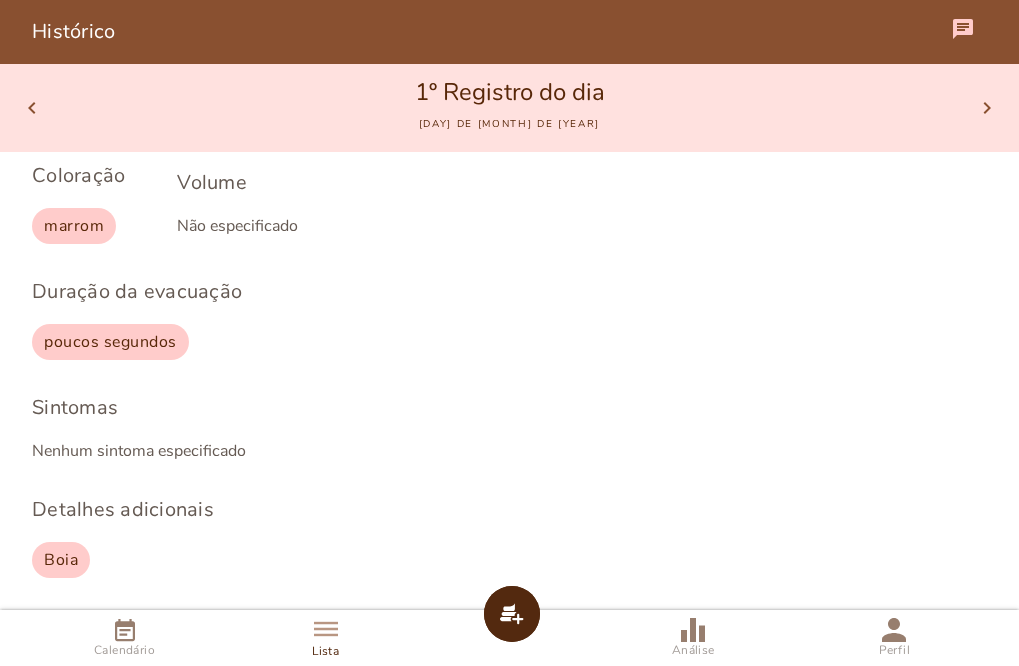 click 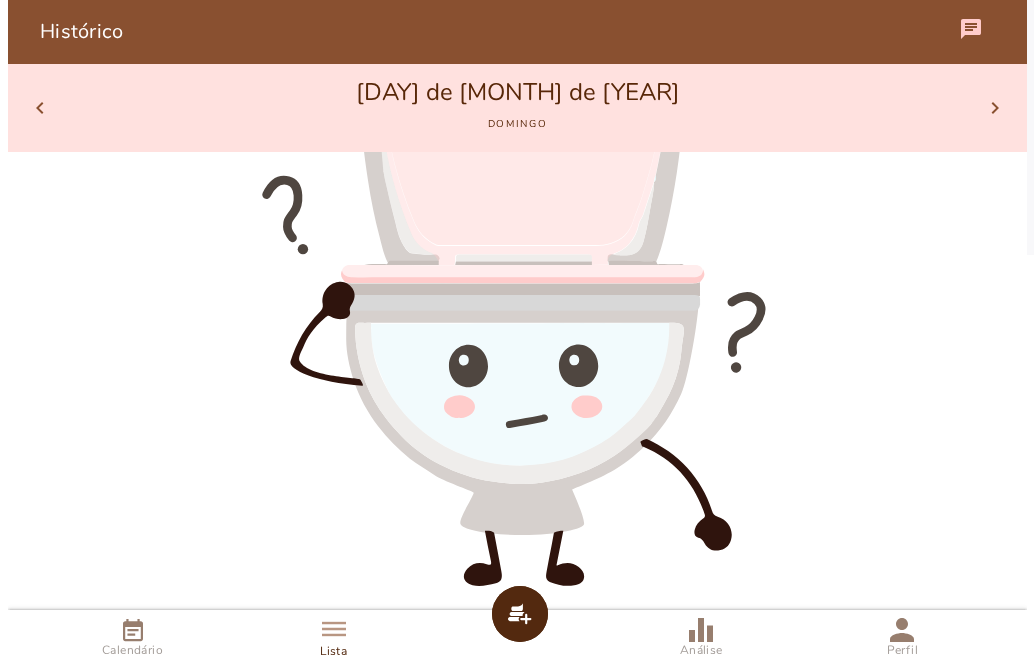 scroll, scrollTop: 0, scrollLeft: 0, axis: both 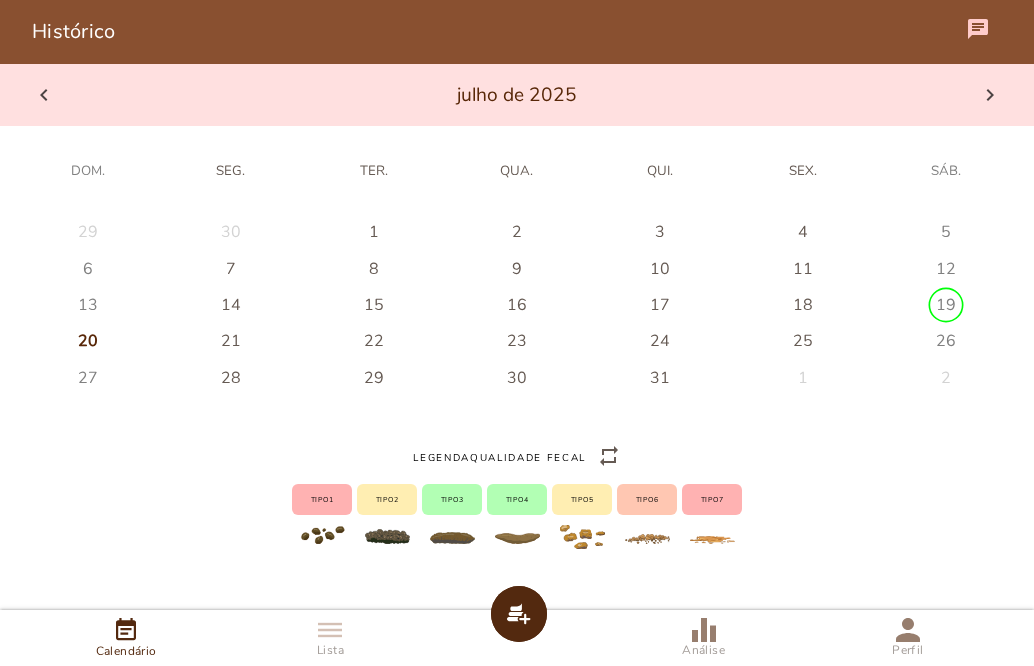click on "20" at bounding box center (88, 232) 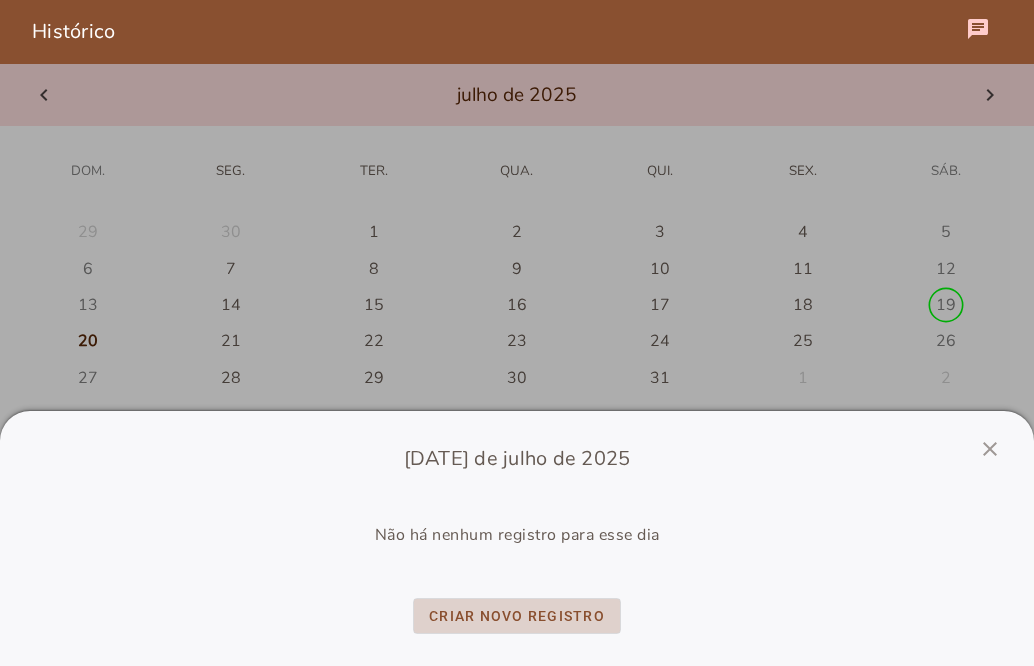 click on "Criar novo registro" at bounding box center [0, 0] 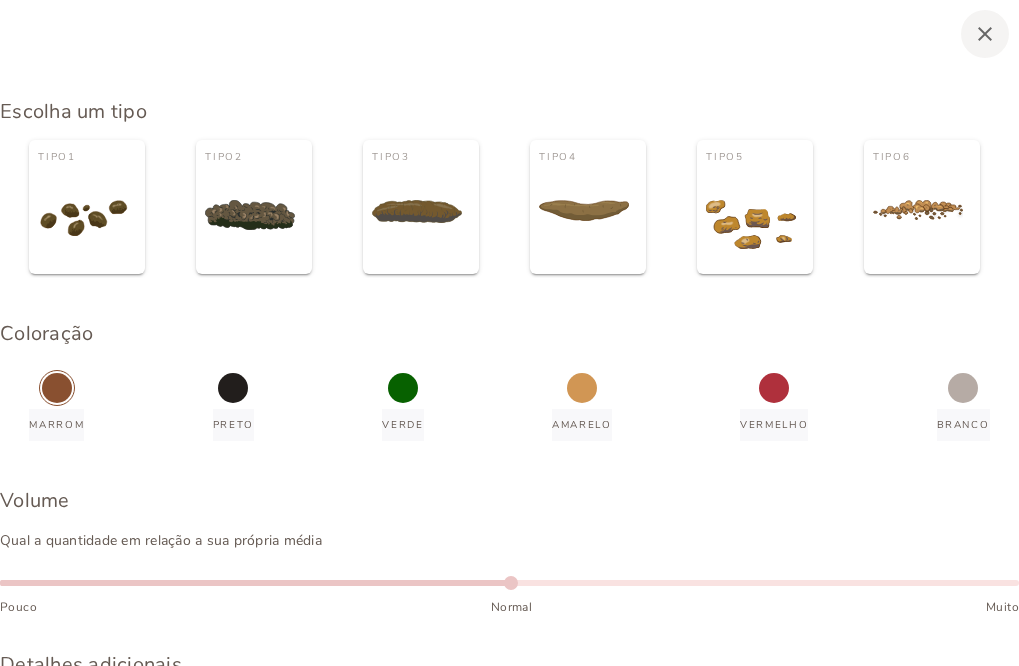 type on "4" 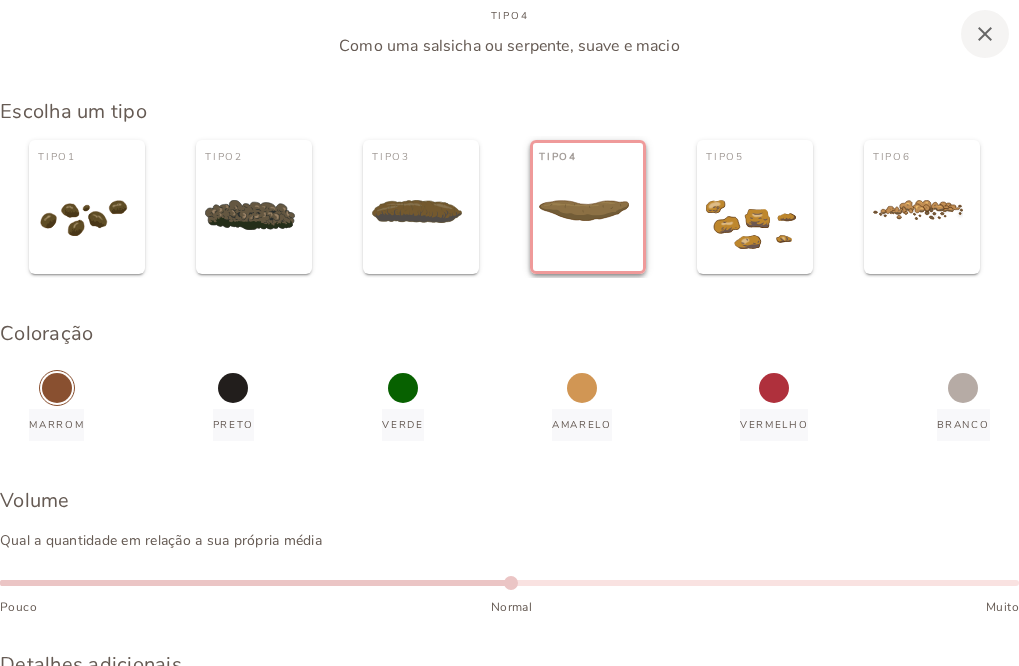 click 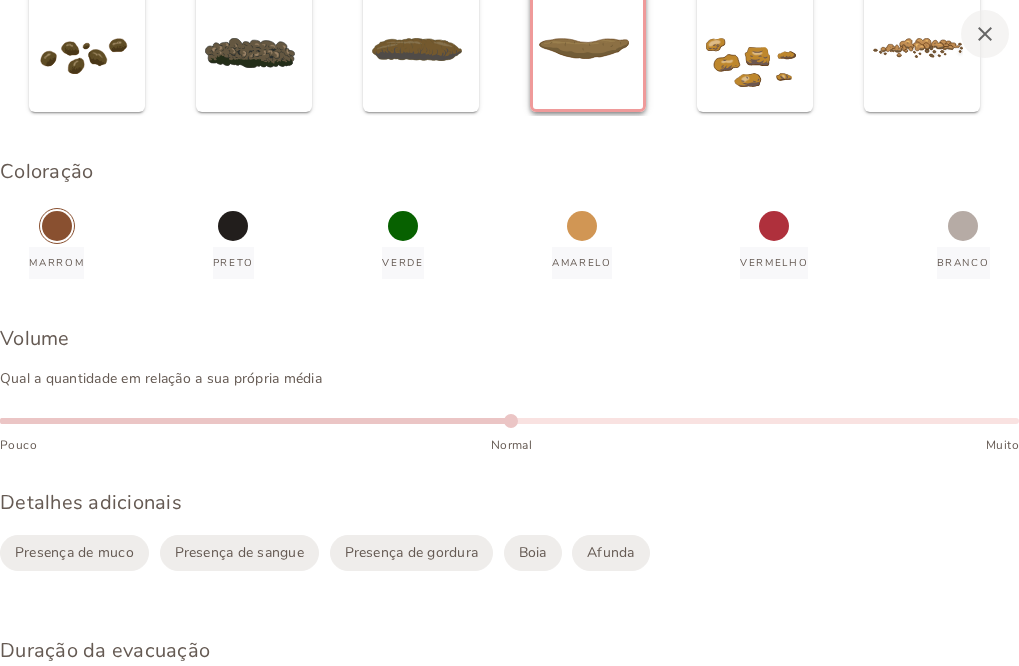 scroll, scrollTop: 200, scrollLeft: 0, axis: vertical 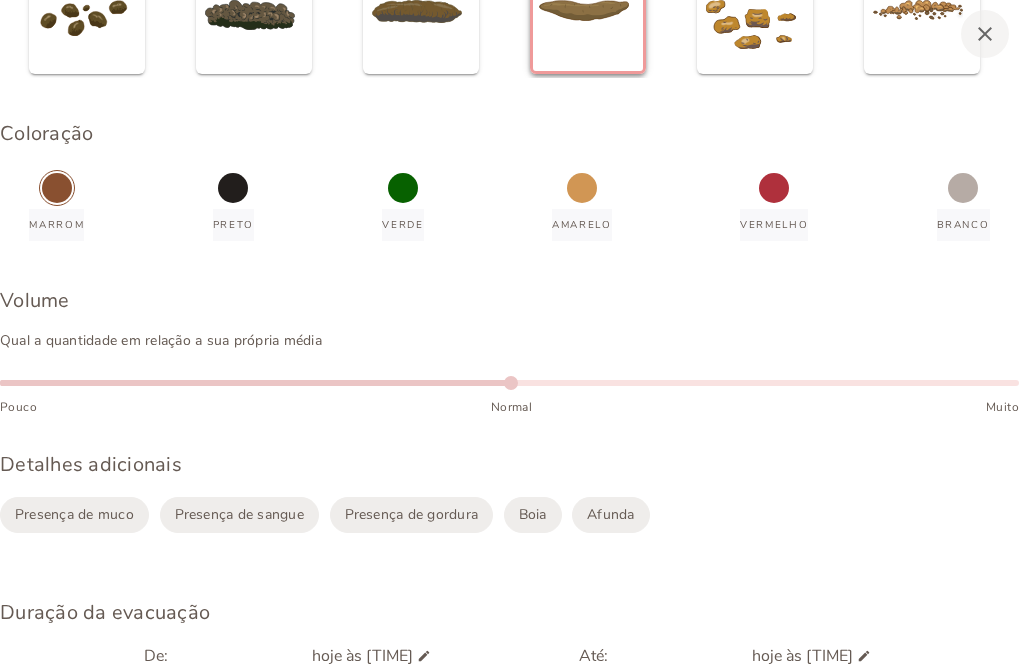 click on "Normal" at bounding box center [511, 407] 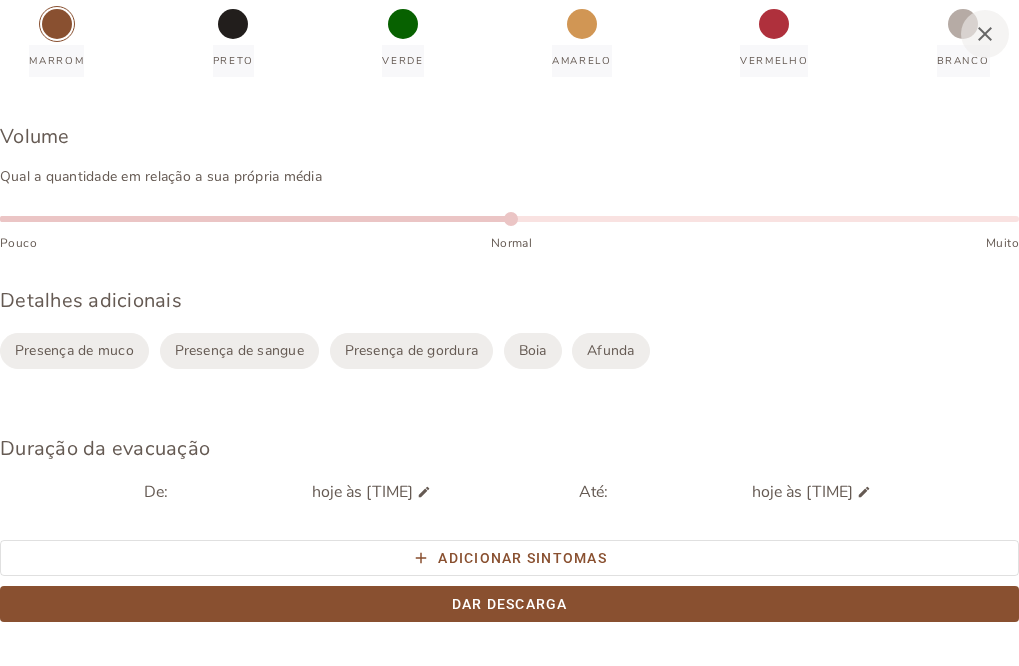 scroll, scrollTop: 400, scrollLeft: 0, axis: vertical 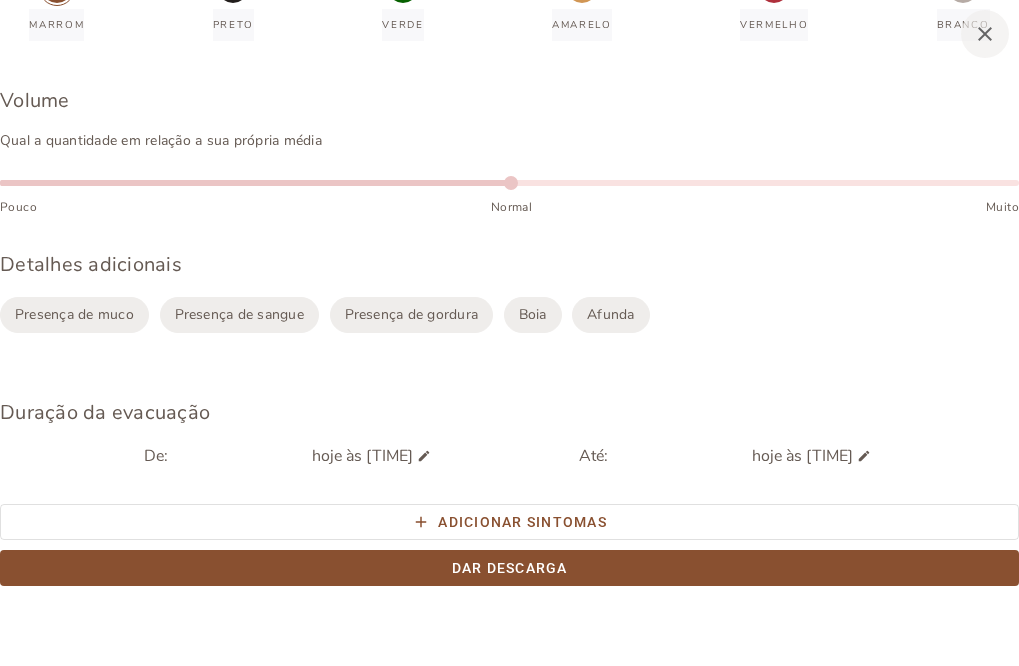 click on "Boia" 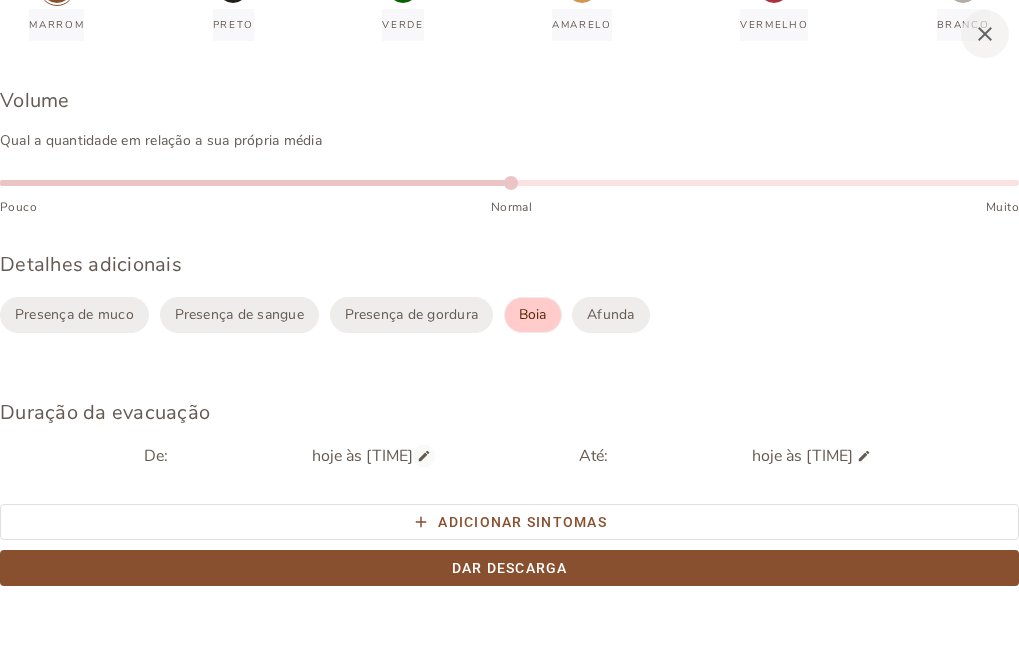 click on "mode_edit" 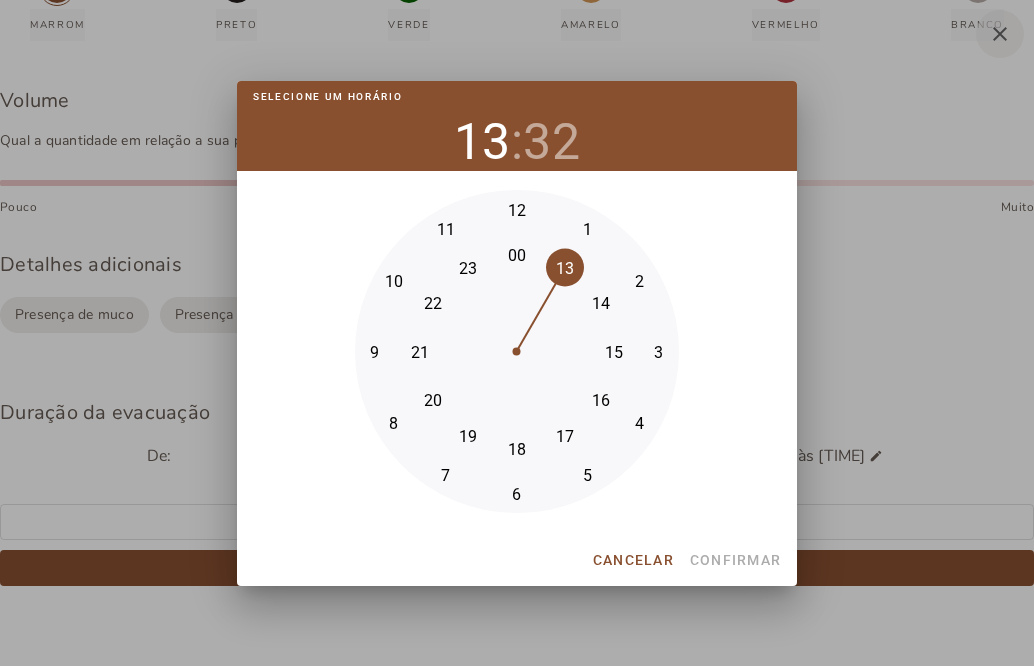 type on "Sun Jul 20 2025 10:32:38 GMT-0300 (Horário Padrão de Brasília)" 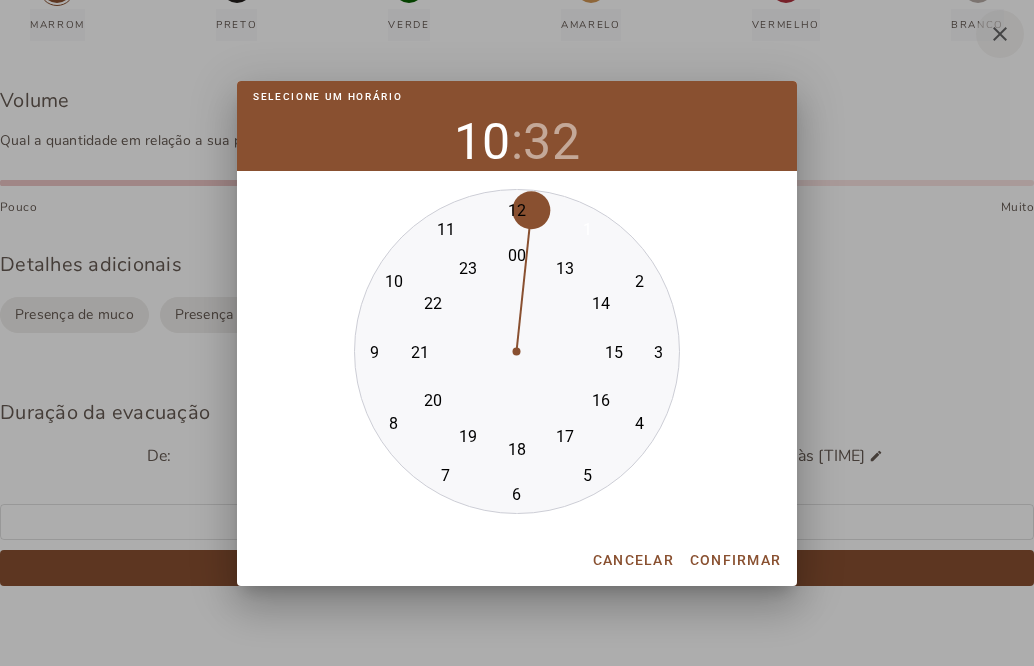 click on "10" 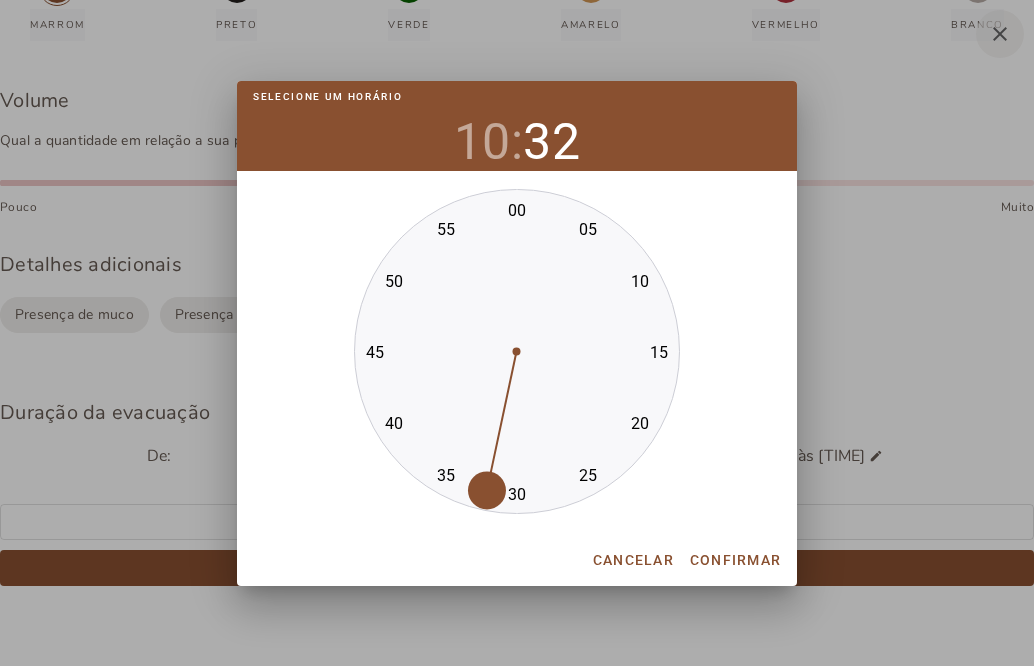 type on "Sun Jul 20 2025 10:00:38 GMT-0300 (Horário Padrão de Brasília)" 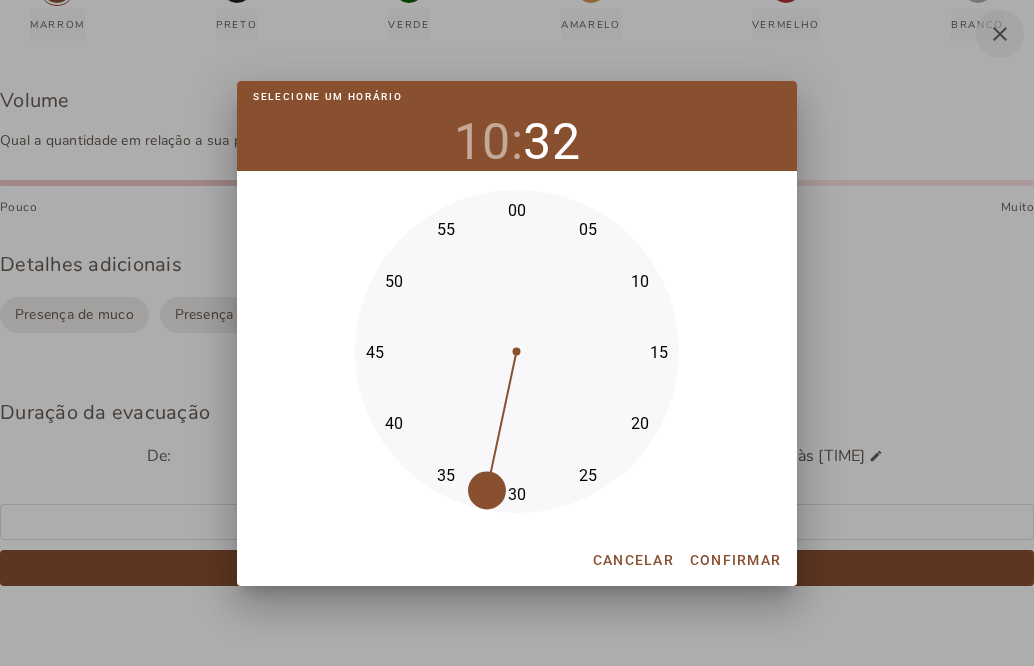 click on "00" 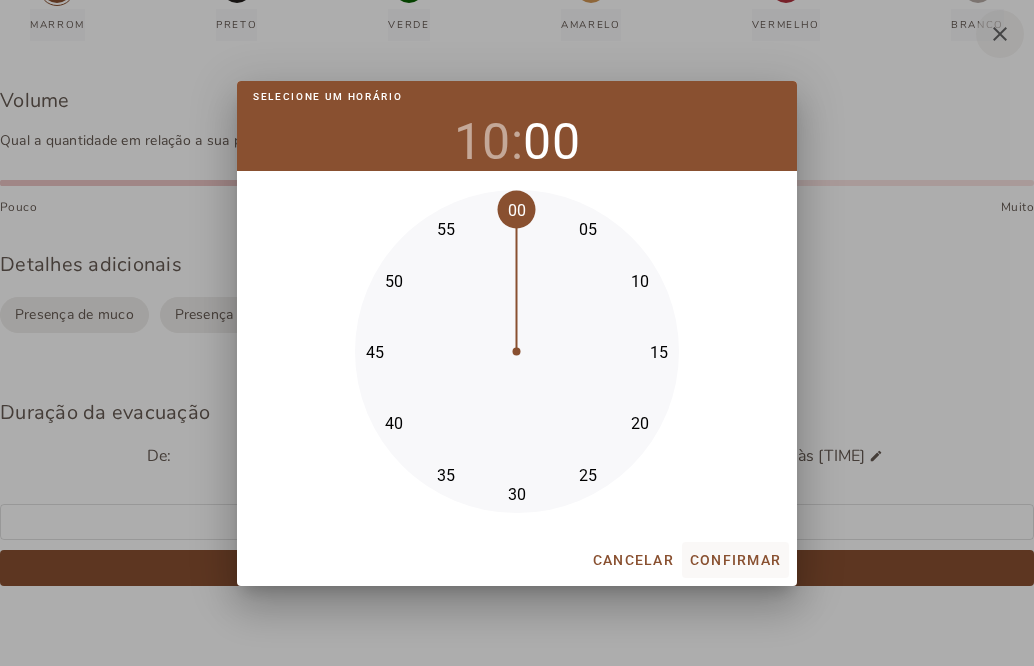 click on "Confirmar" at bounding box center [0, 0] 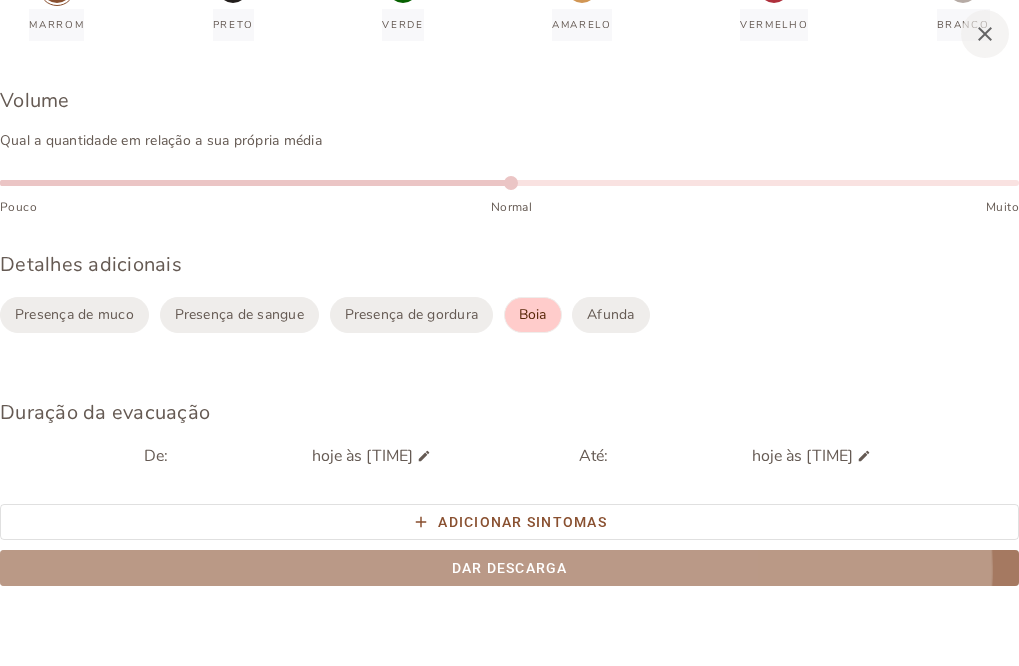 click on "Dar descarga" at bounding box center (0, 0) 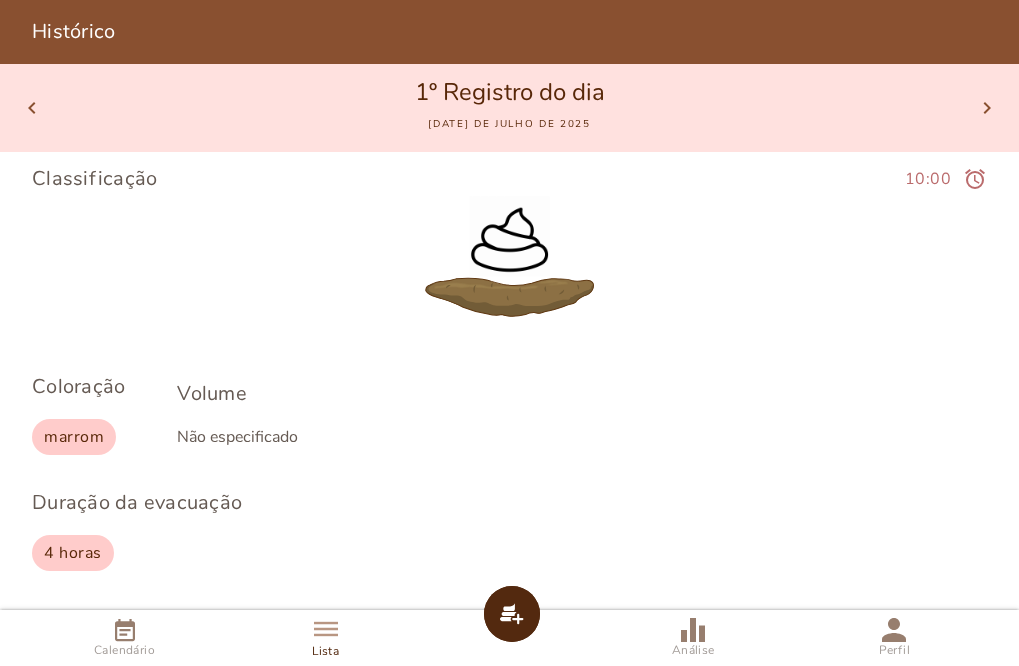 scroll, scrollTop: 200, scrollLeft: 0, axis: vertical 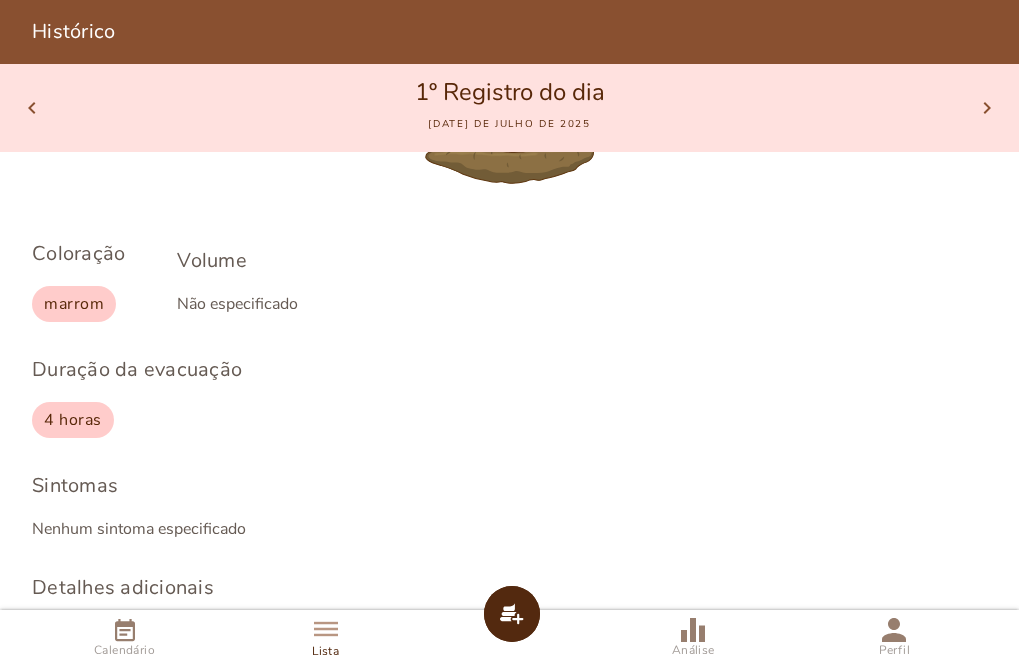 click on "4 horas" 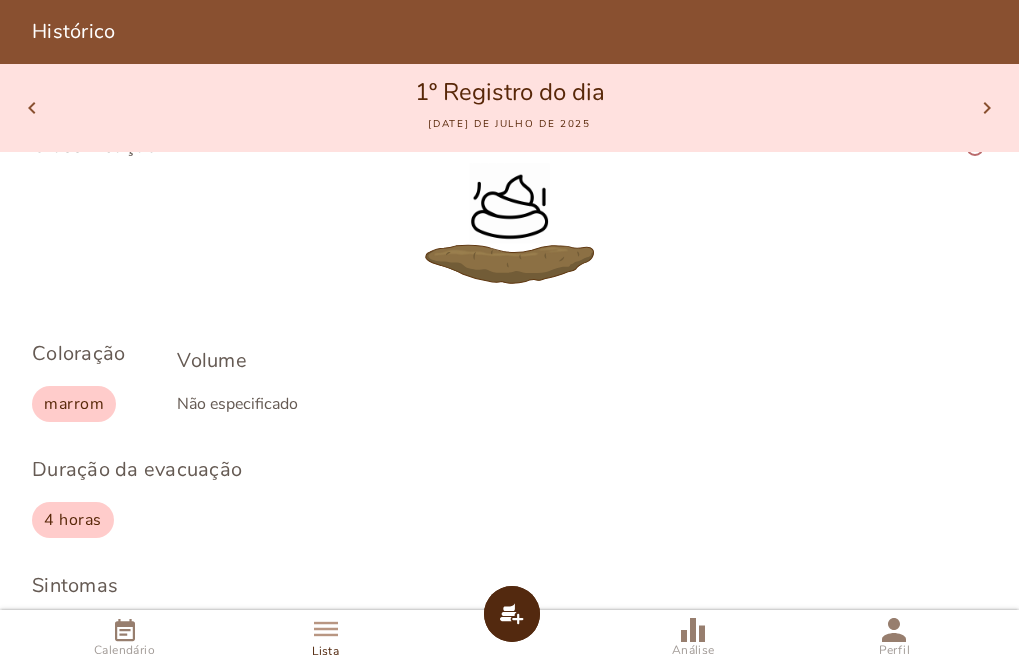 click on "Volume
Não especificado" 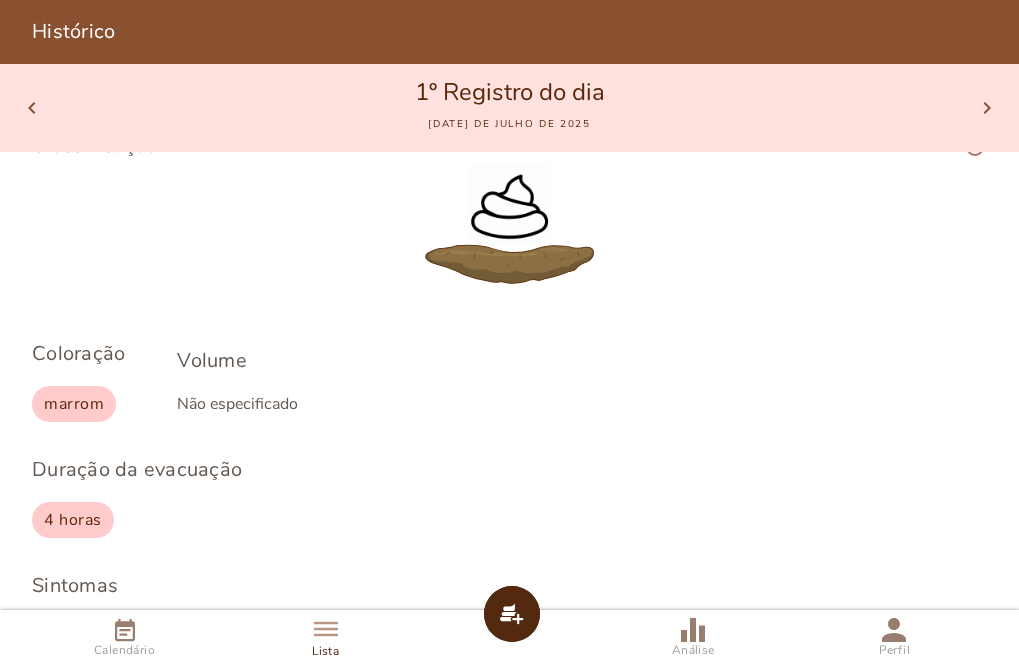 click on "Volume
Não especificado" 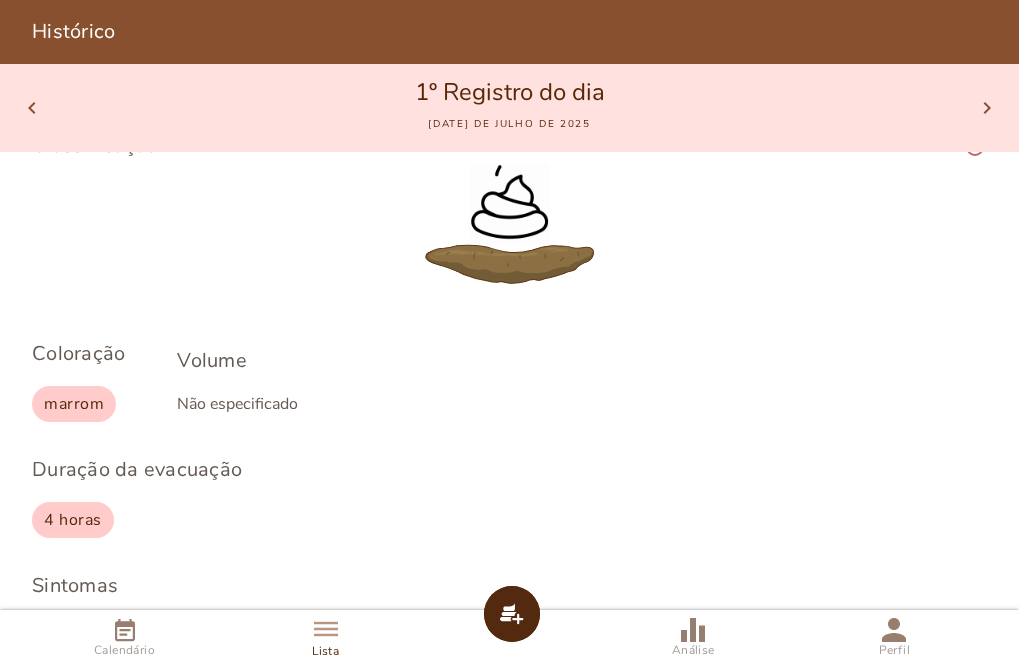 click on "Coloração
marrom
Volume
Não especificado" 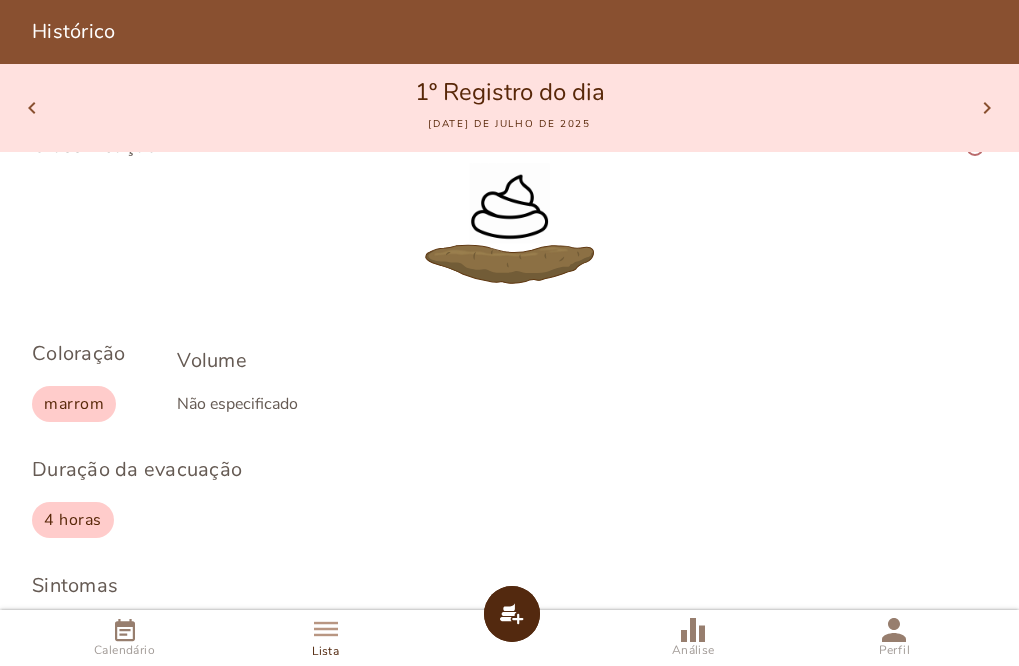click on "4 horas" 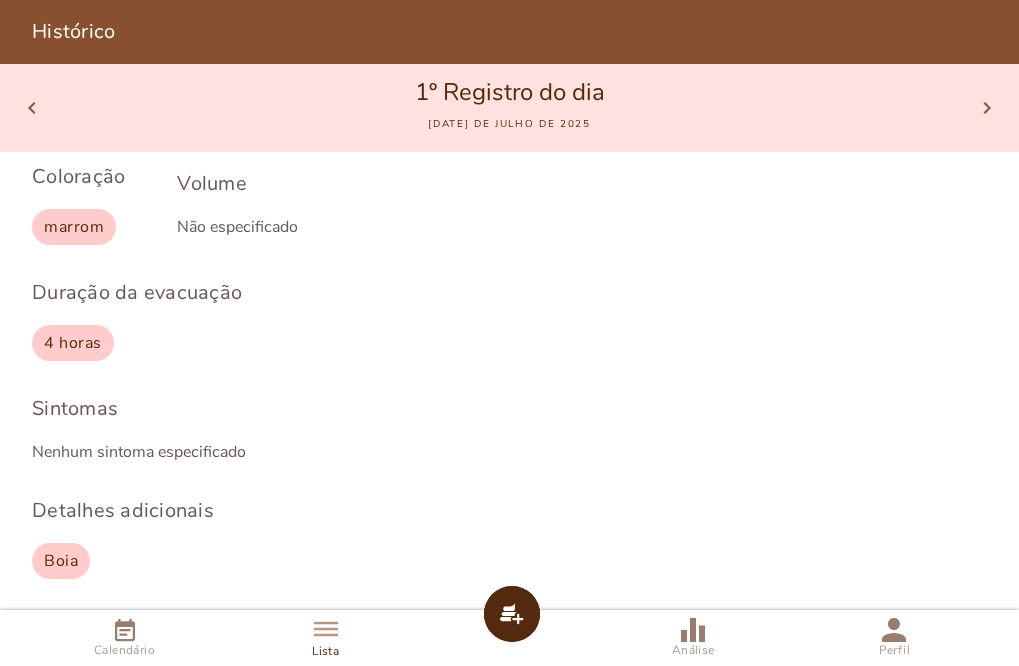 scroll, scrollTop: 278, scrollLeft: 0, axis: vertical 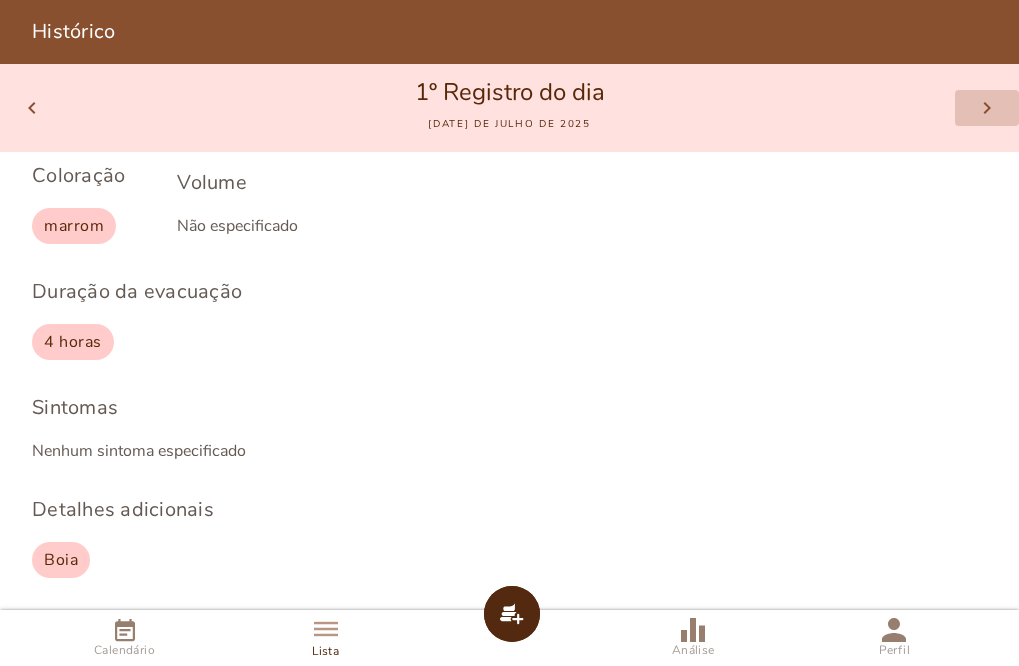 click on "chevron_right" 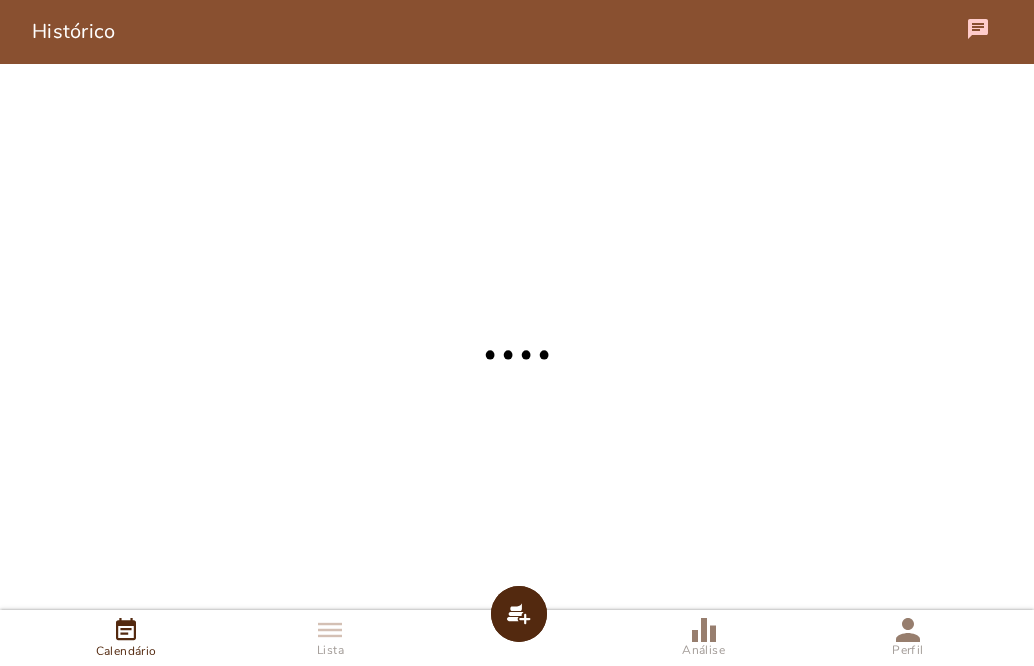 scroll, scrollTop: 0, scrollLeft: 0, axis: both 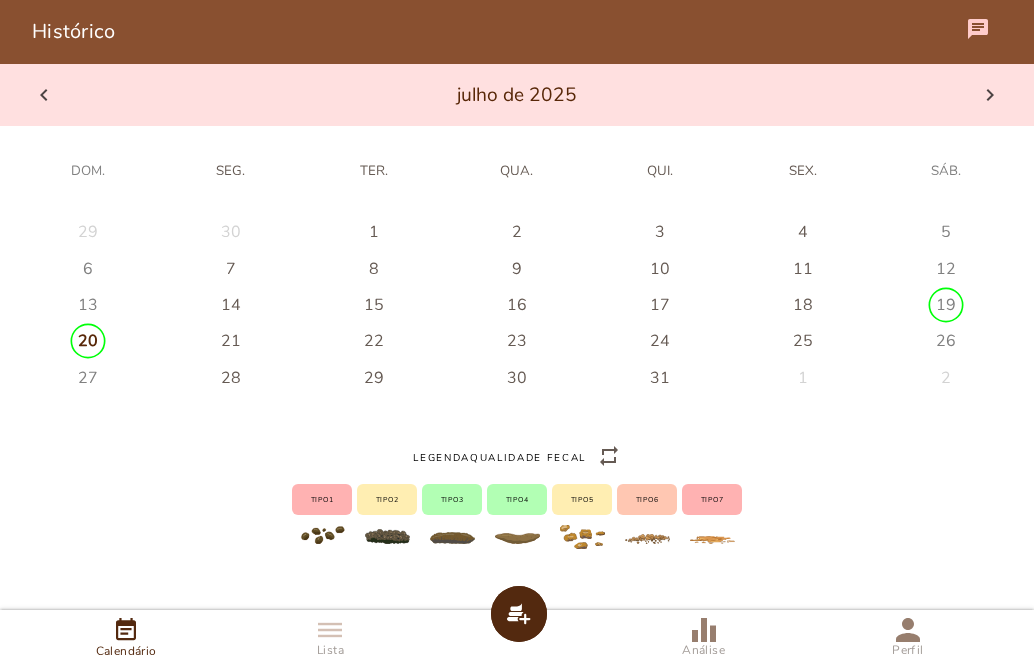 click 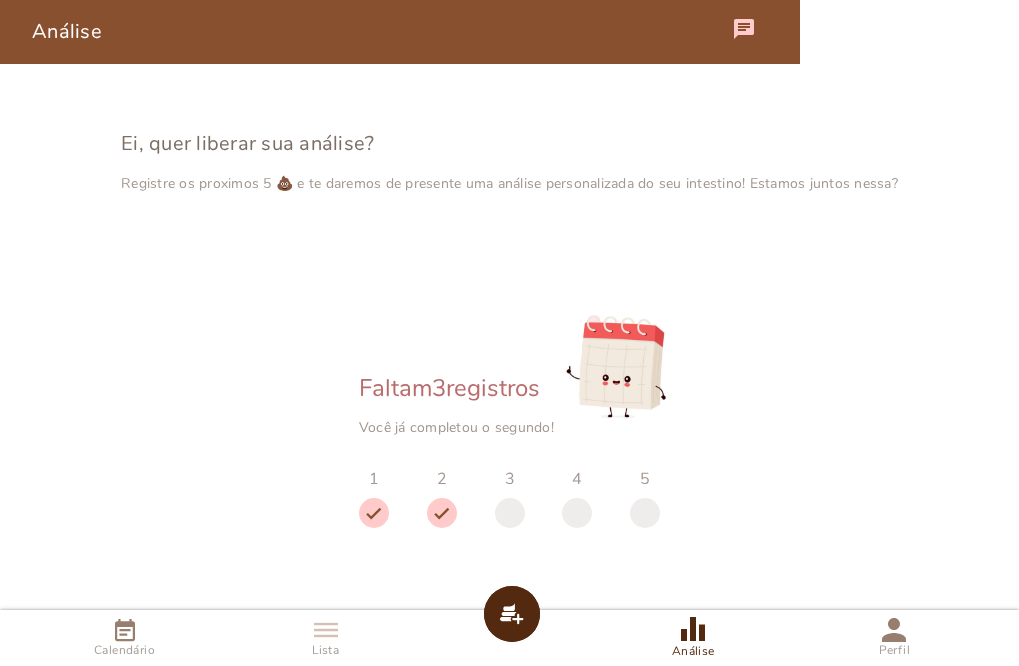 click on "3" at bounding box center [510, 479] 